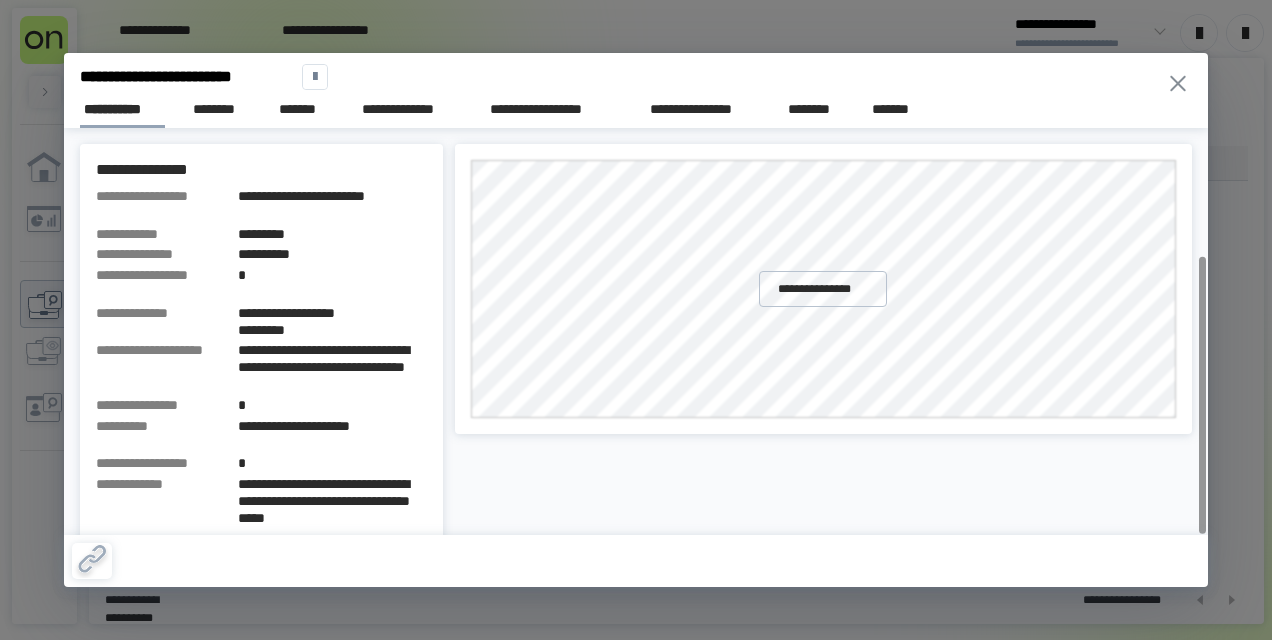 scroll, scrollTop: 0, scrollLeft: 0, axis: both 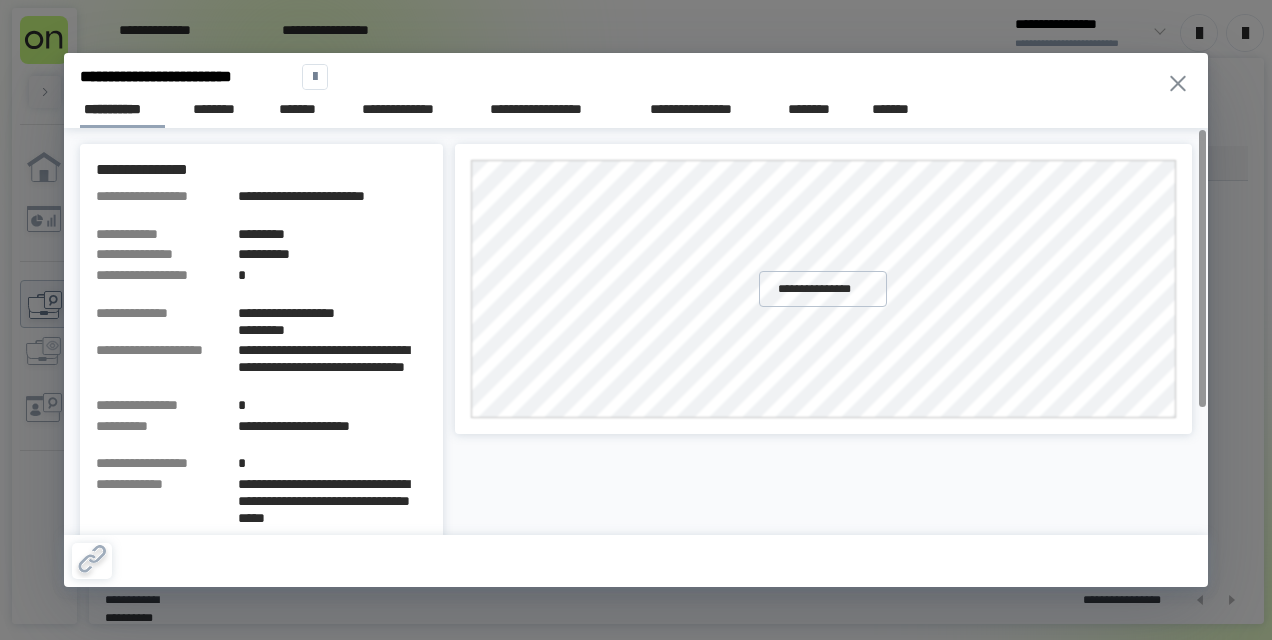 click 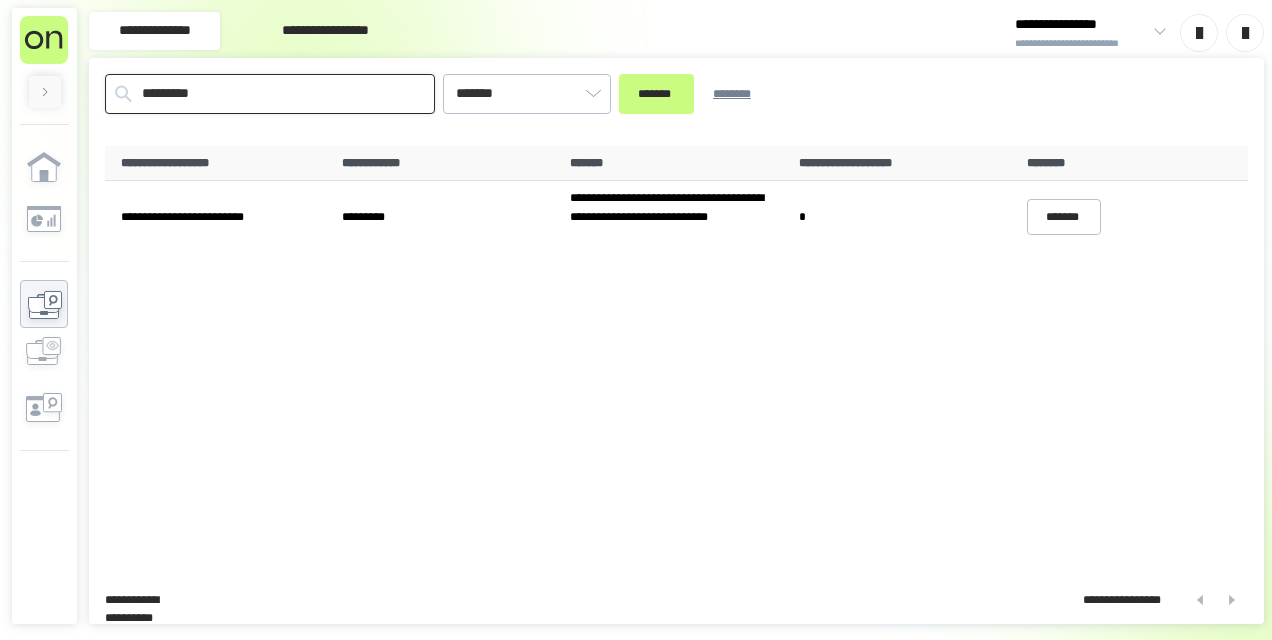 drag, startPoint x: 233, startPoint y: 88, endPoint x: 0, endPoint y: 15, distance: 244.16797 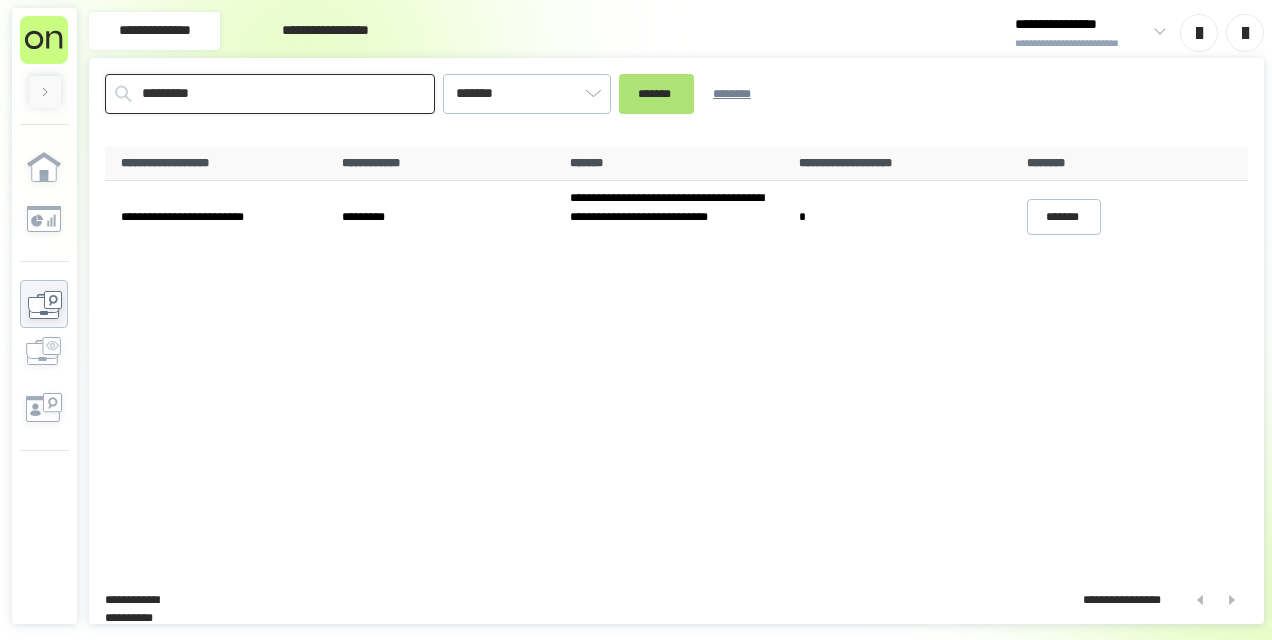 type on "*********" 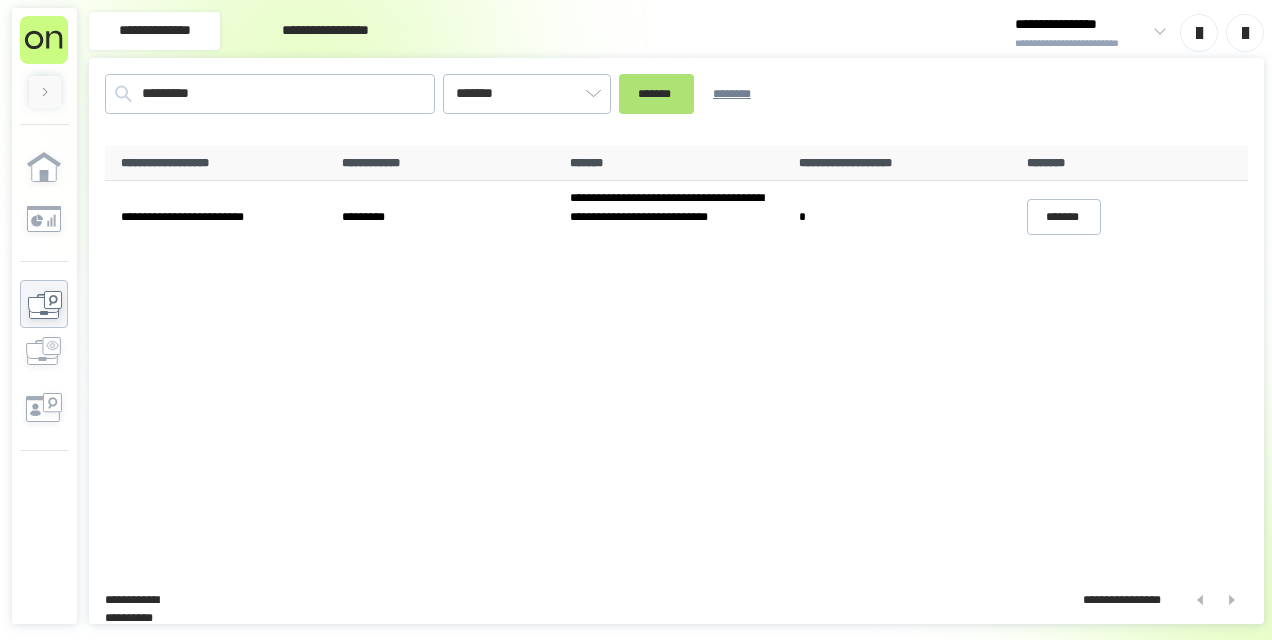 click on "*******" at bounding box center (656, 94) 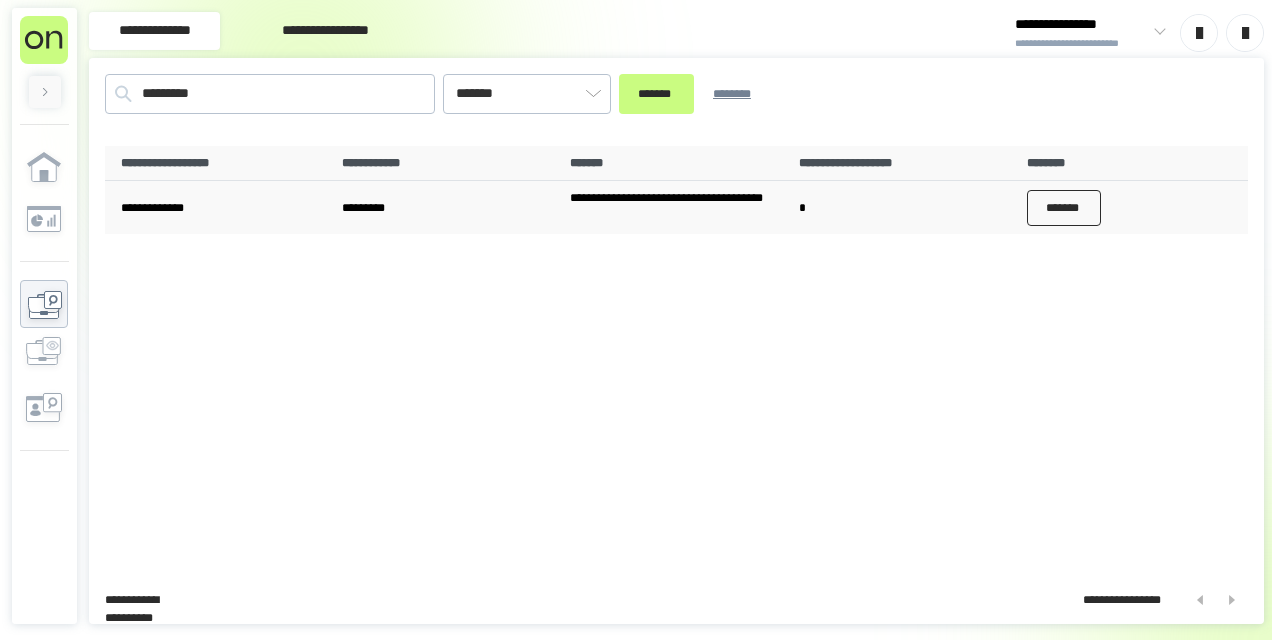 click on "*******" at bounding box center [1064, 208] 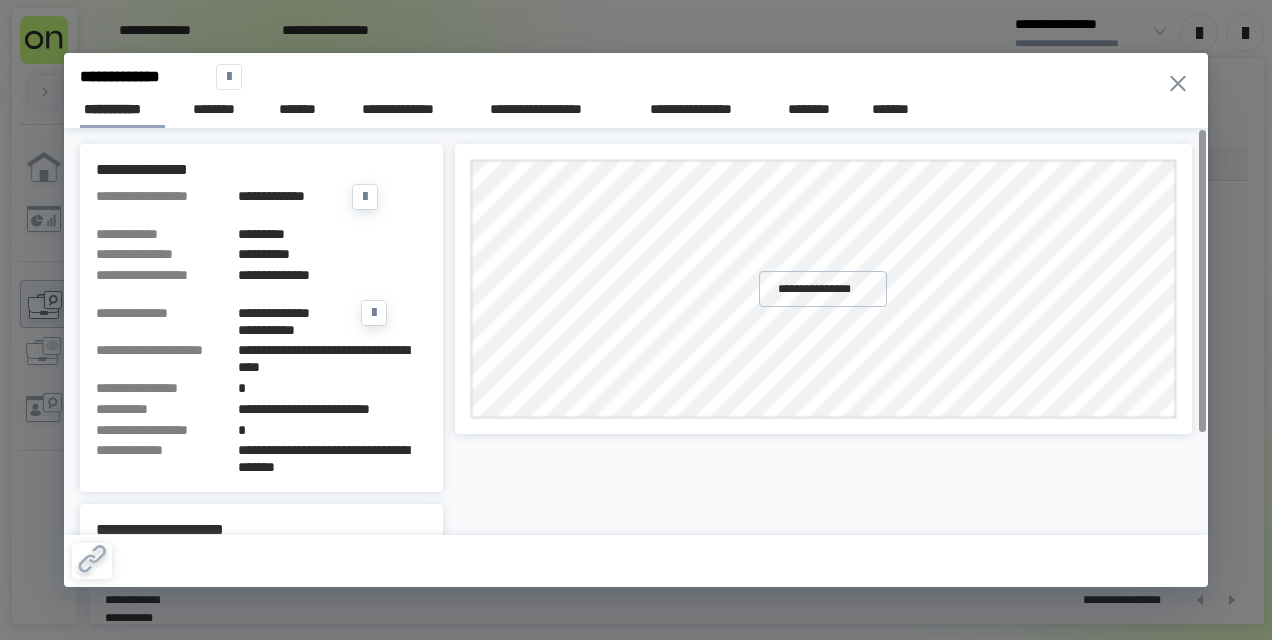 scroll, scrollTop: 136, scrollLeft: 0, axis: vertical 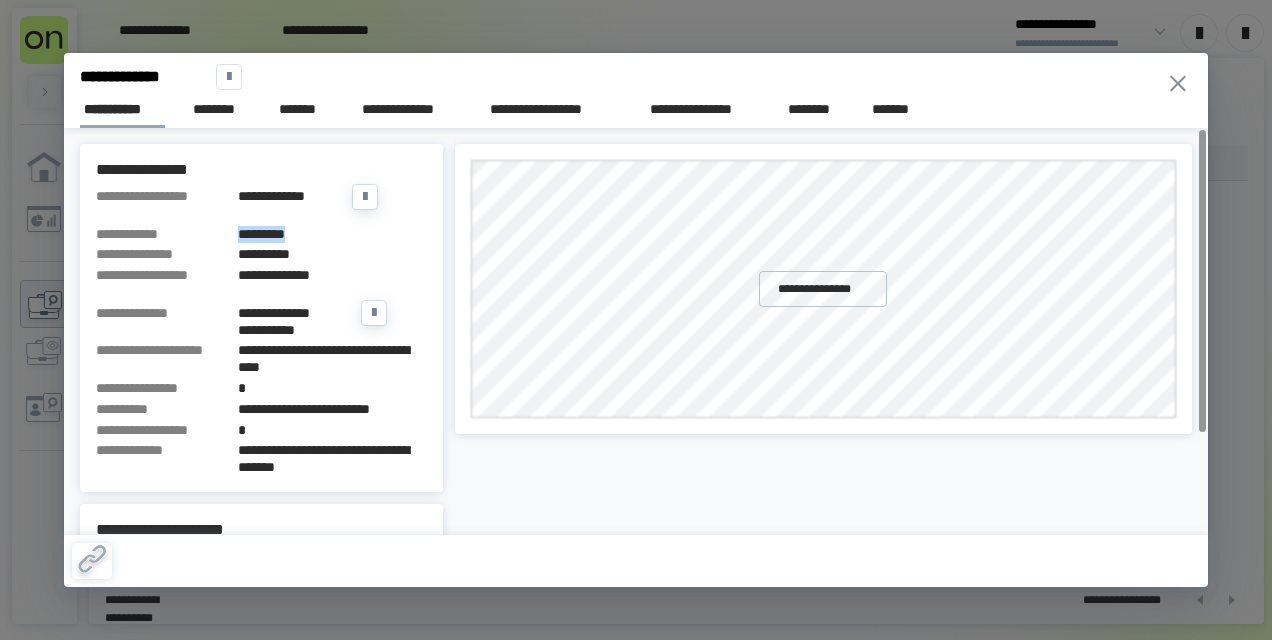 drag, startPoint x: 230, startPoint y: 229, endPoint x: 338, endPoint y: 227, distance: 108.01852 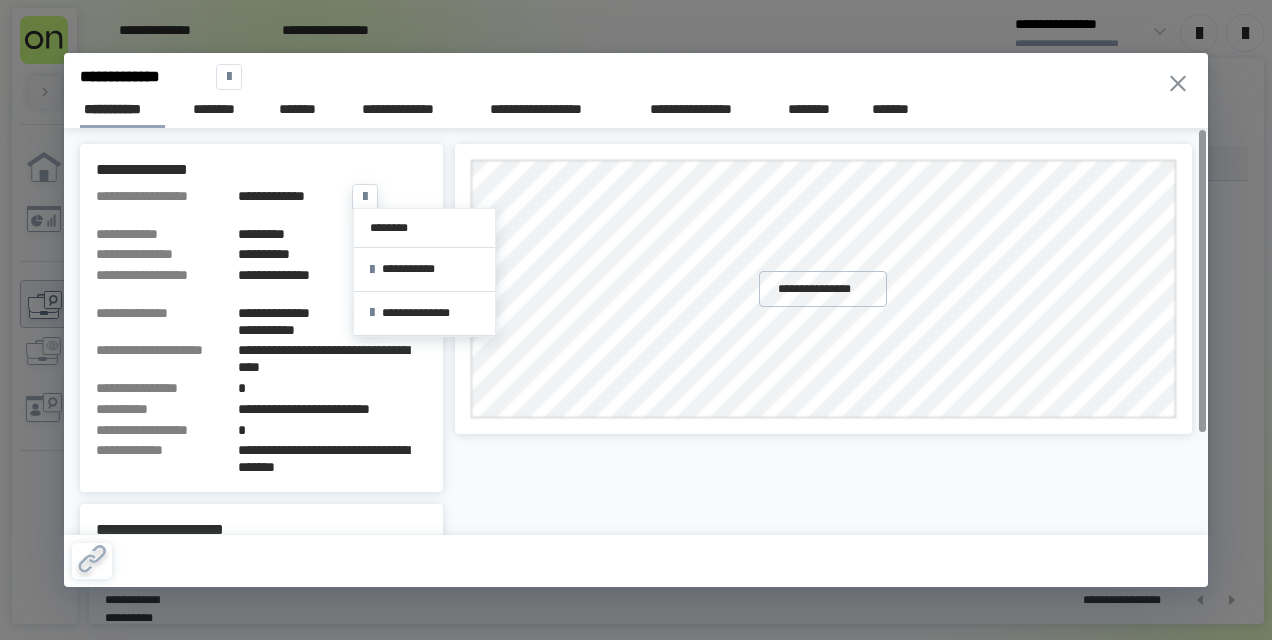 click at bounding box center [365, 197] 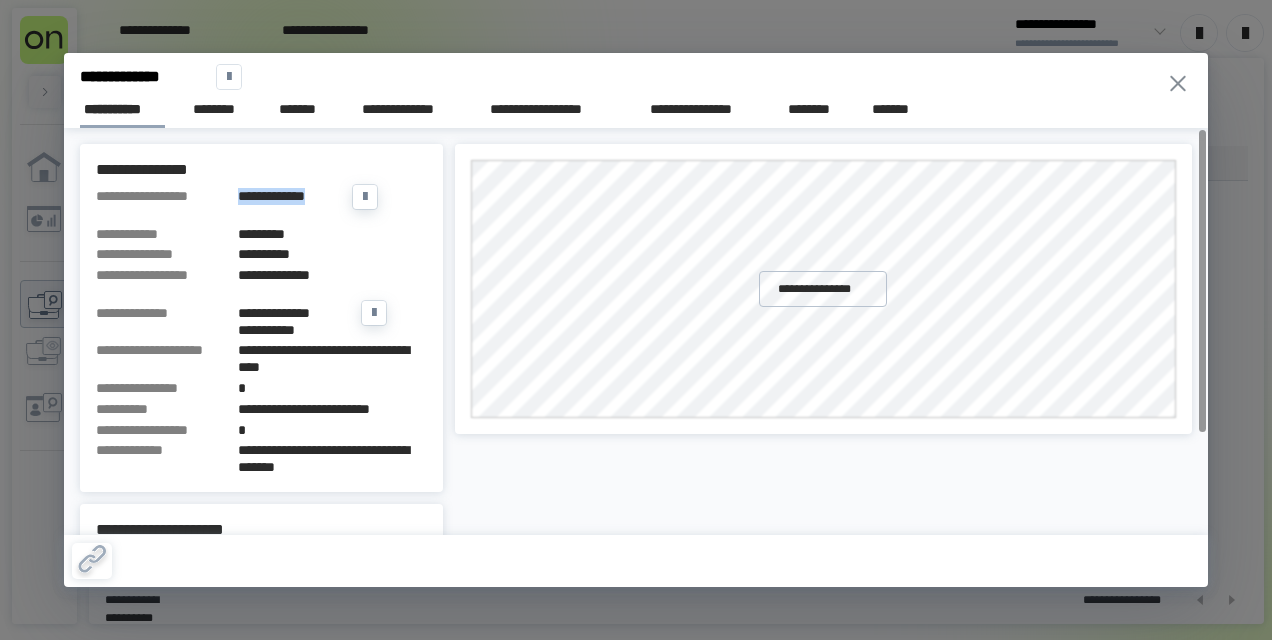 drag, startPoint x: 234, startPoint y: 188, endPoint x: 347, endPoint y: 191, distance: 113.03982 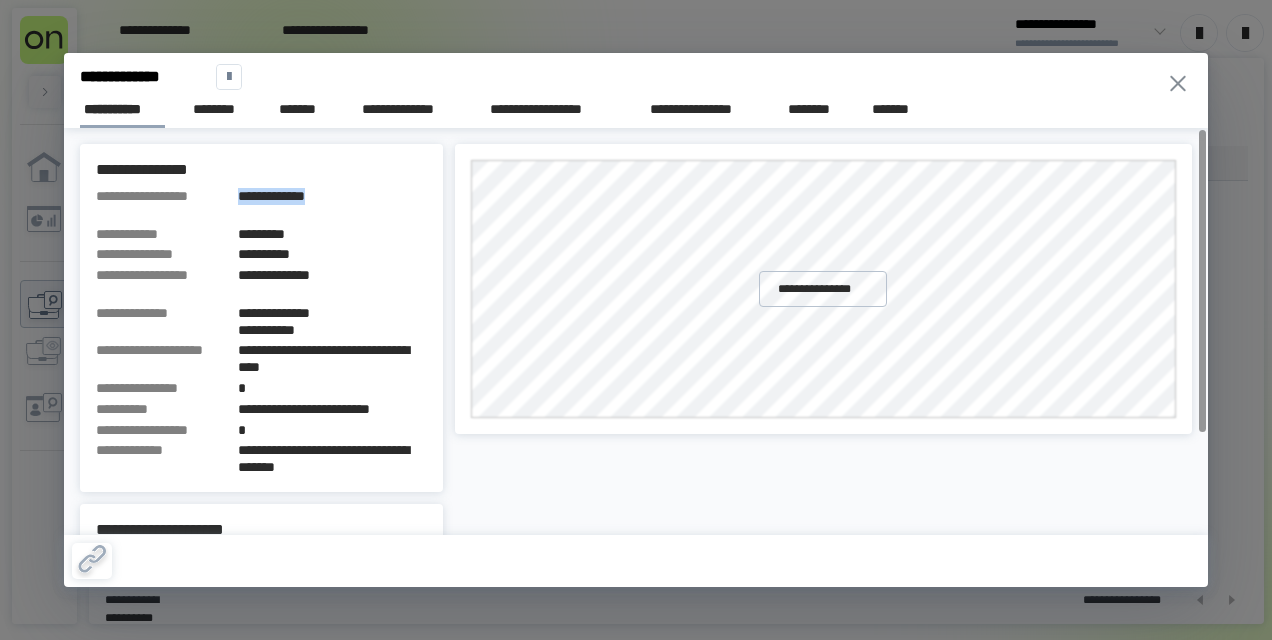 copy on "**********" 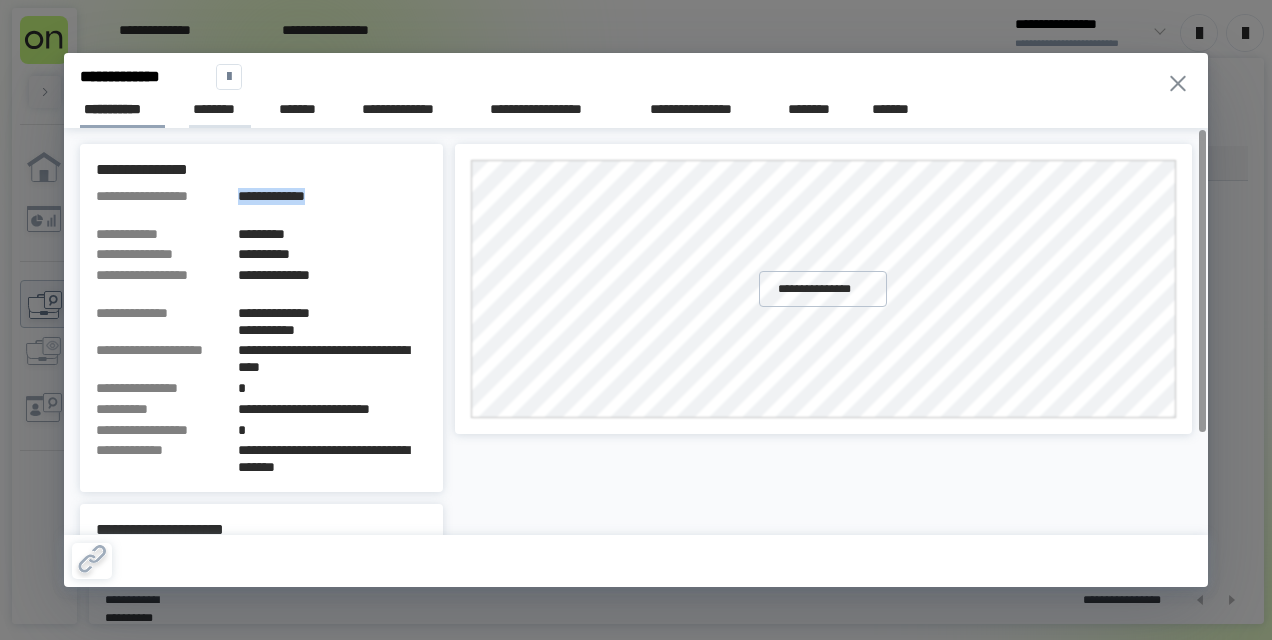 click on "********" at bounding box center (220, 109) 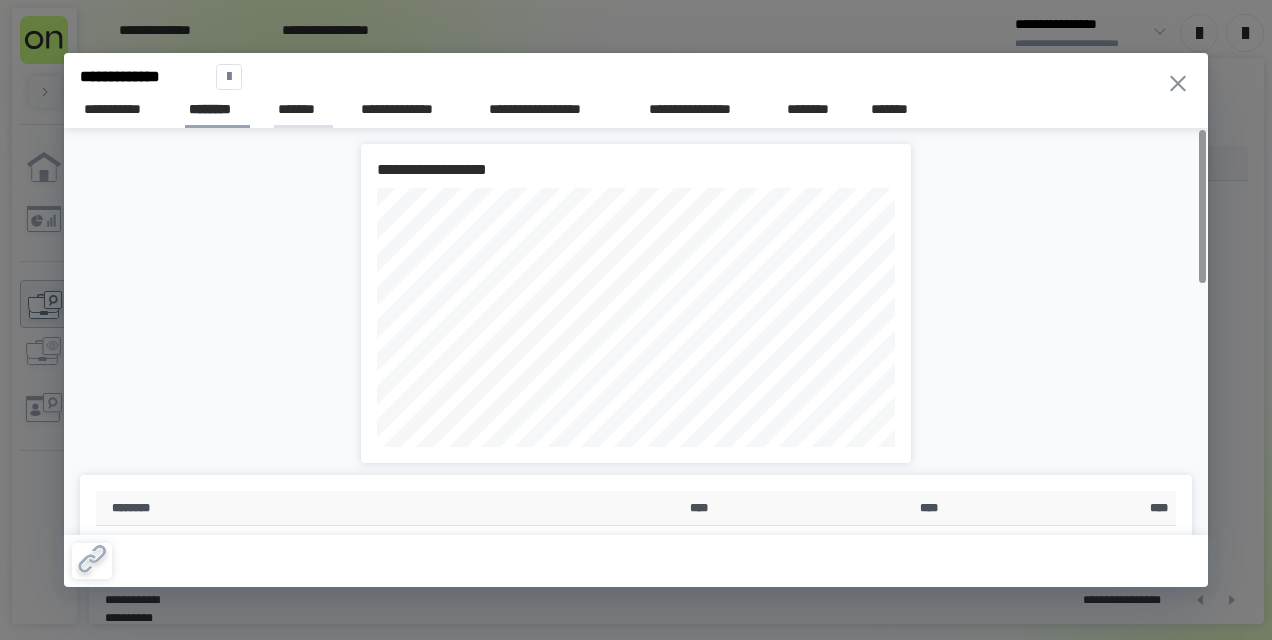 click on "*******" at bounding box center (303, 109) 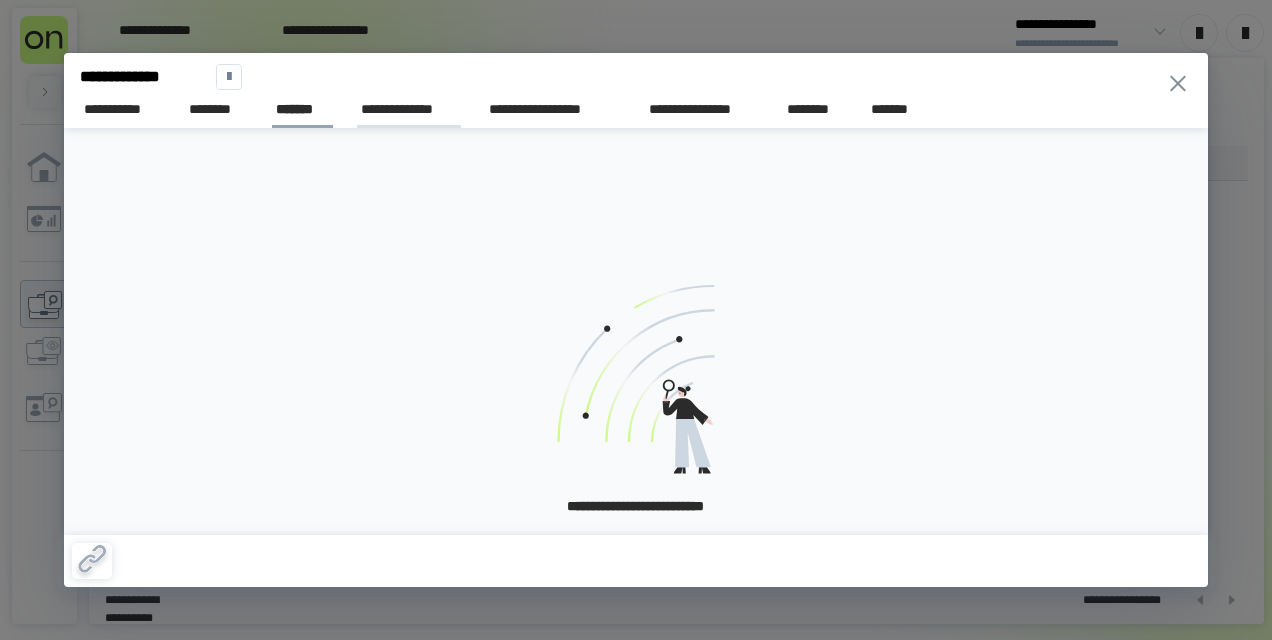 click on "**********" at bounding box center [409, 110] 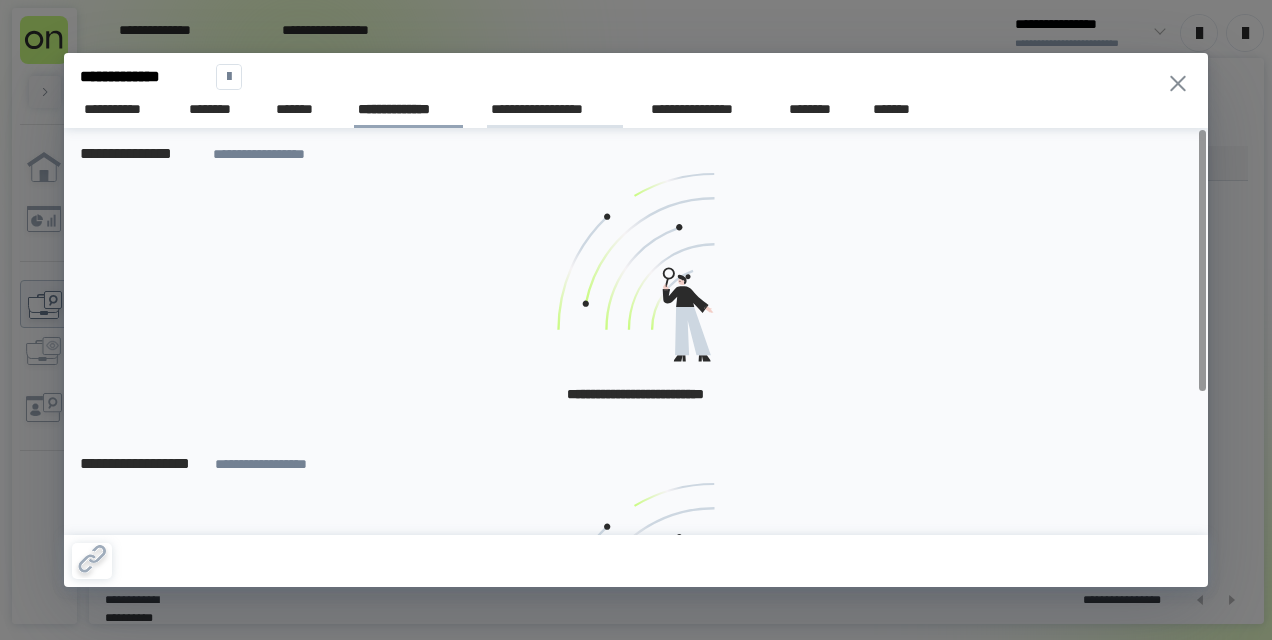 click on "**********" at bounding box center [555, 109] 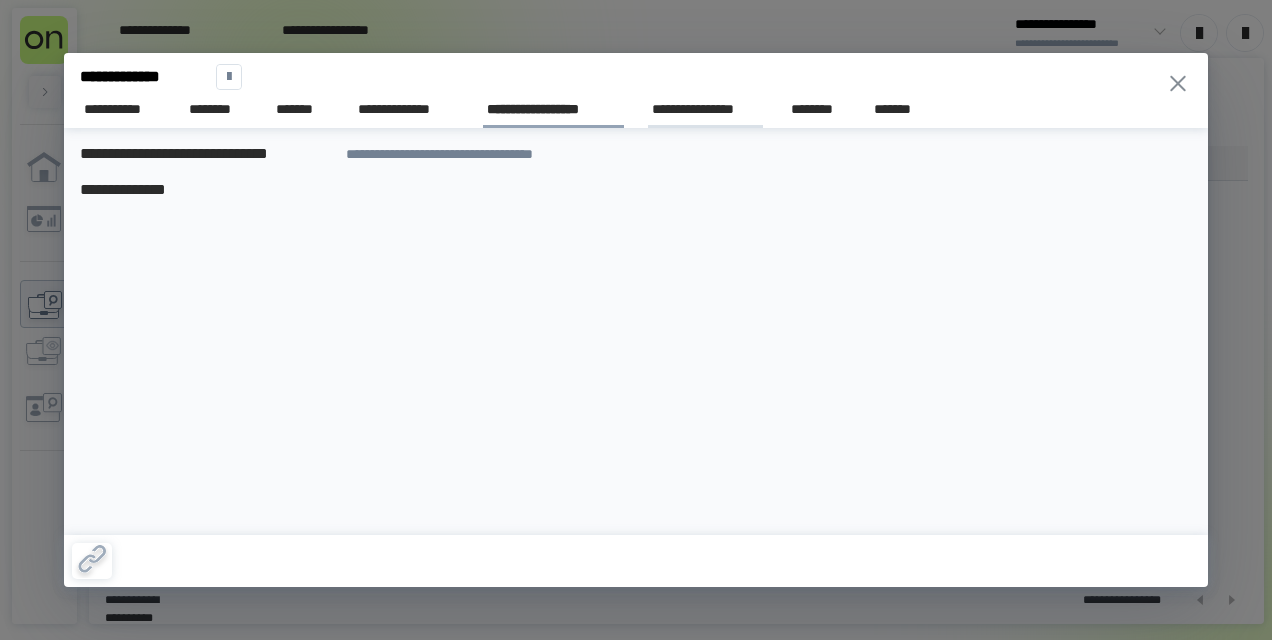 click on "**********" at bounding box center [705, 110] 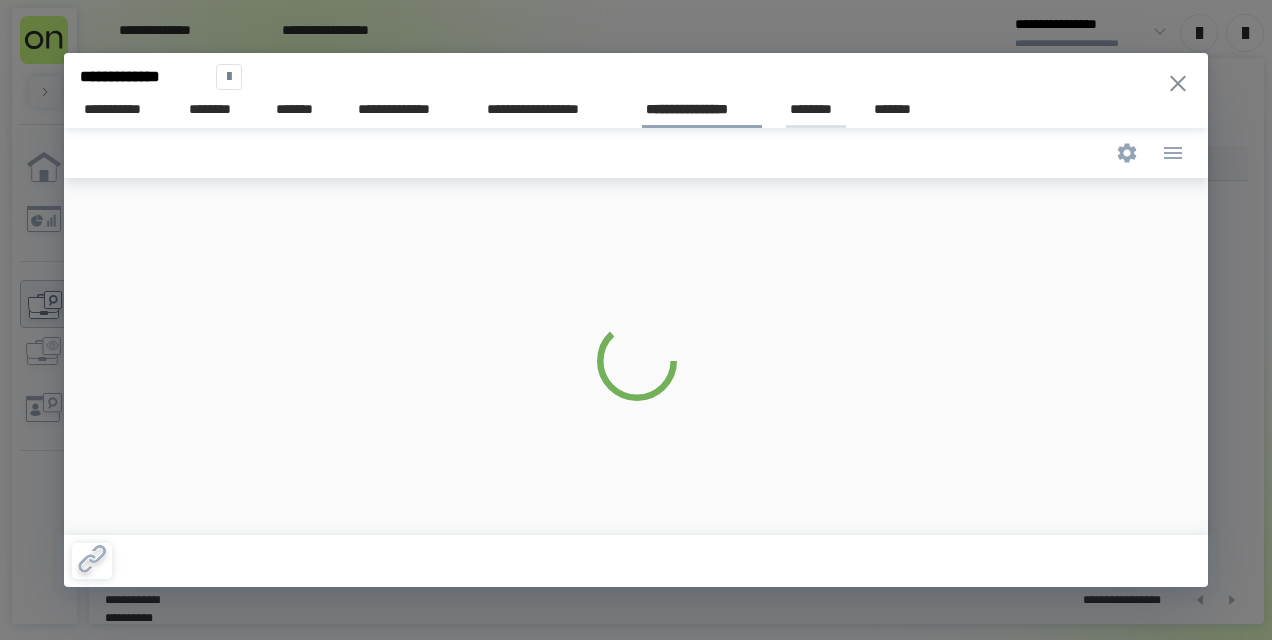 scroll, scrollTop: 0, scrollLeft: 0, axis: both 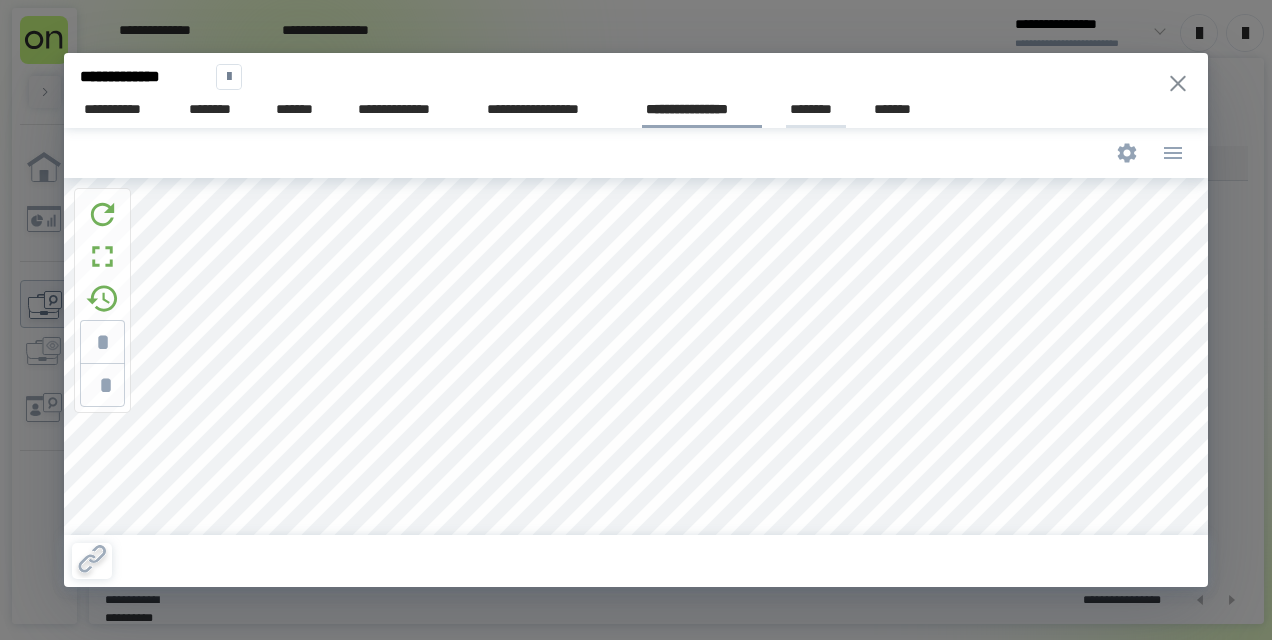 click on "********" at bounding box center [816, 109] 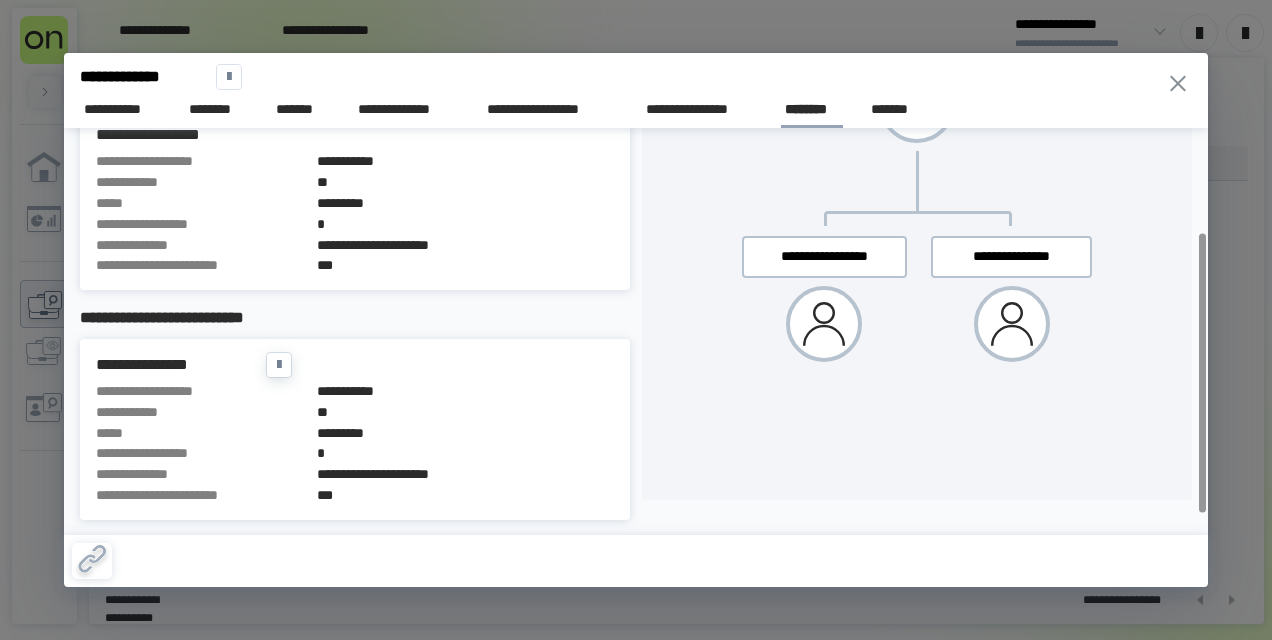 scroll, scrollTop: 81, scrollLeft: 0, axis: vertical 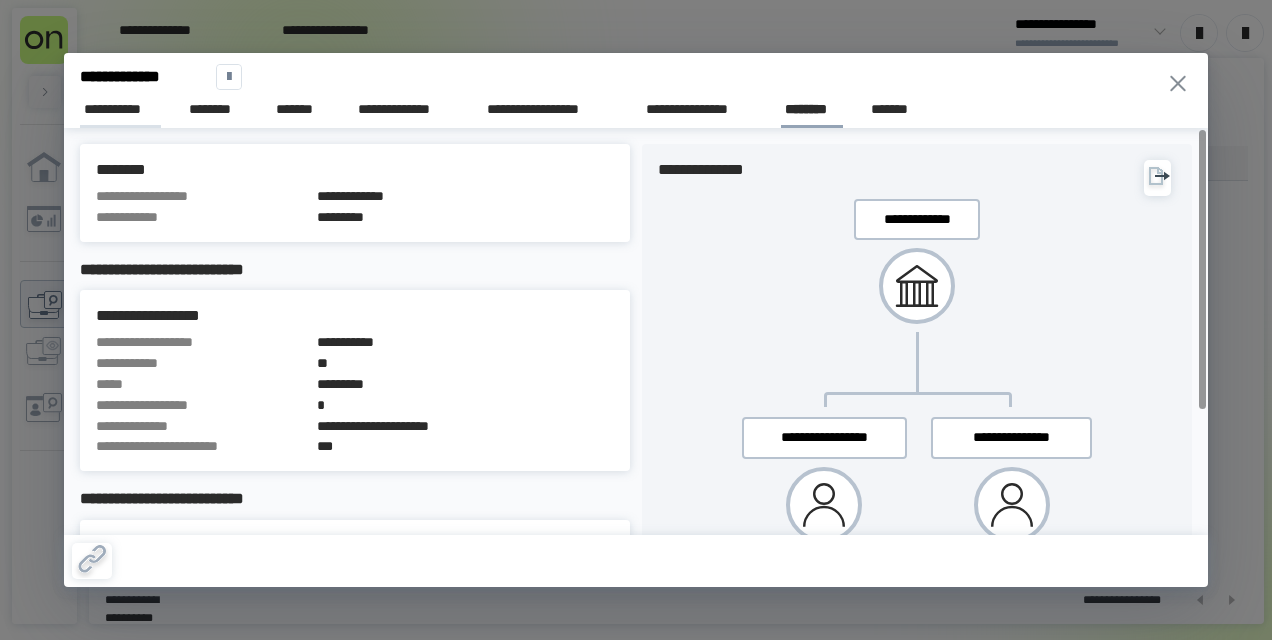 click on "**********" at bounding box center [120, 109] 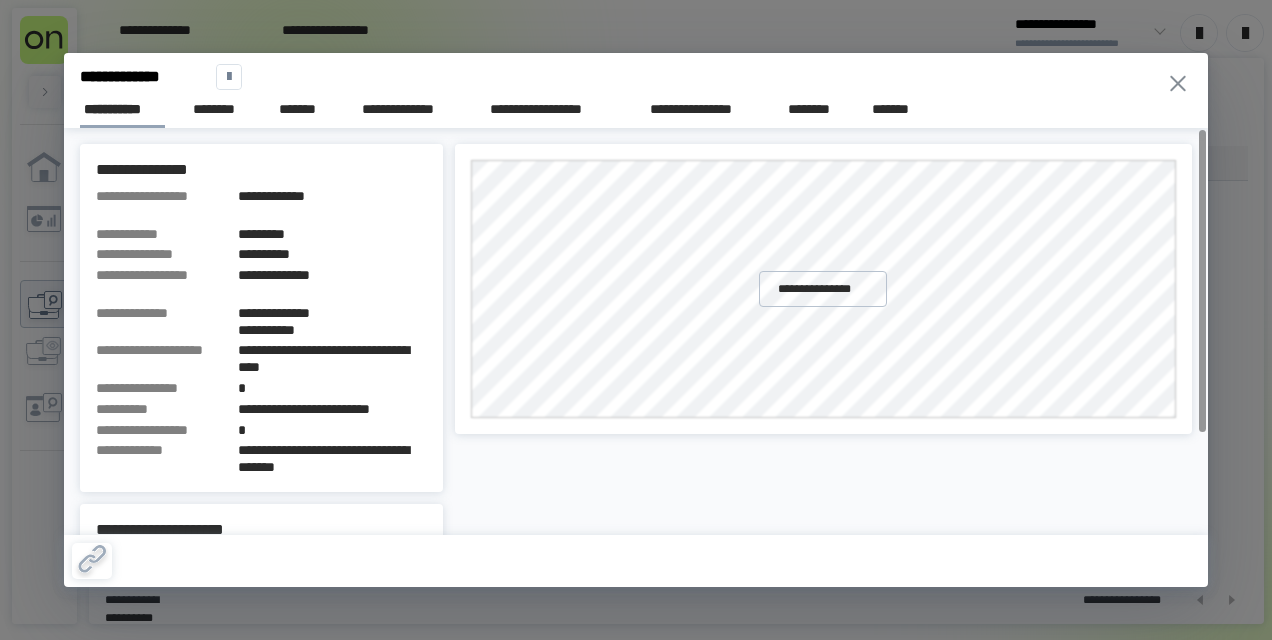 type 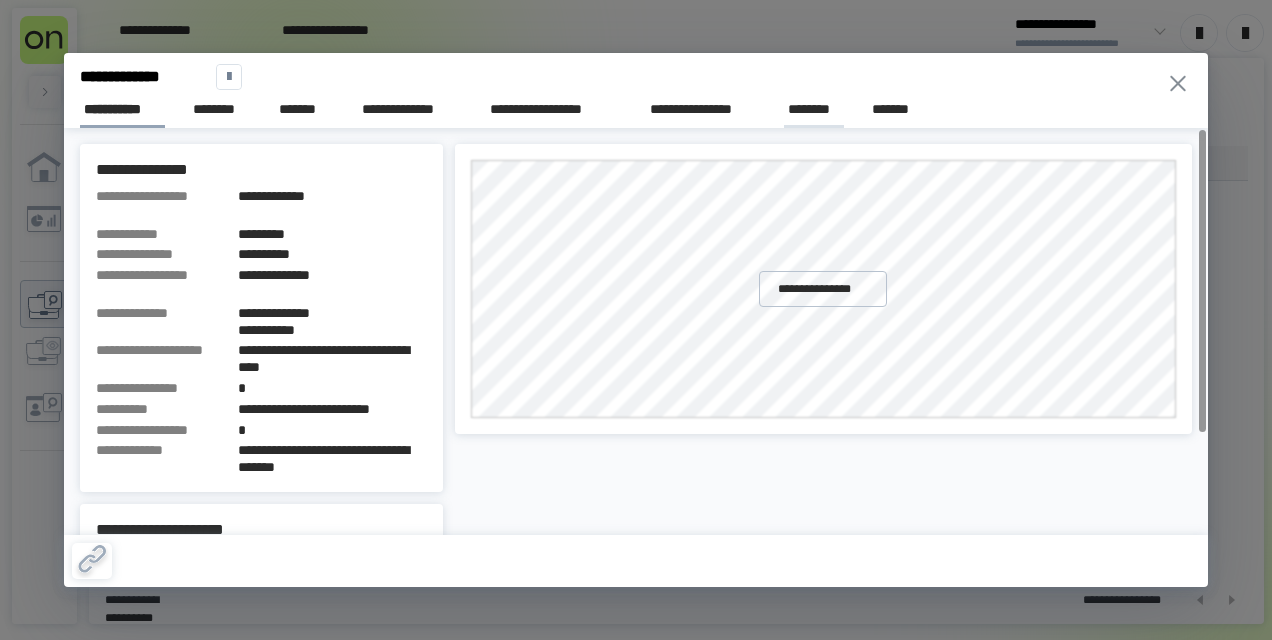 click on "********" at bounding box center (814, 109) 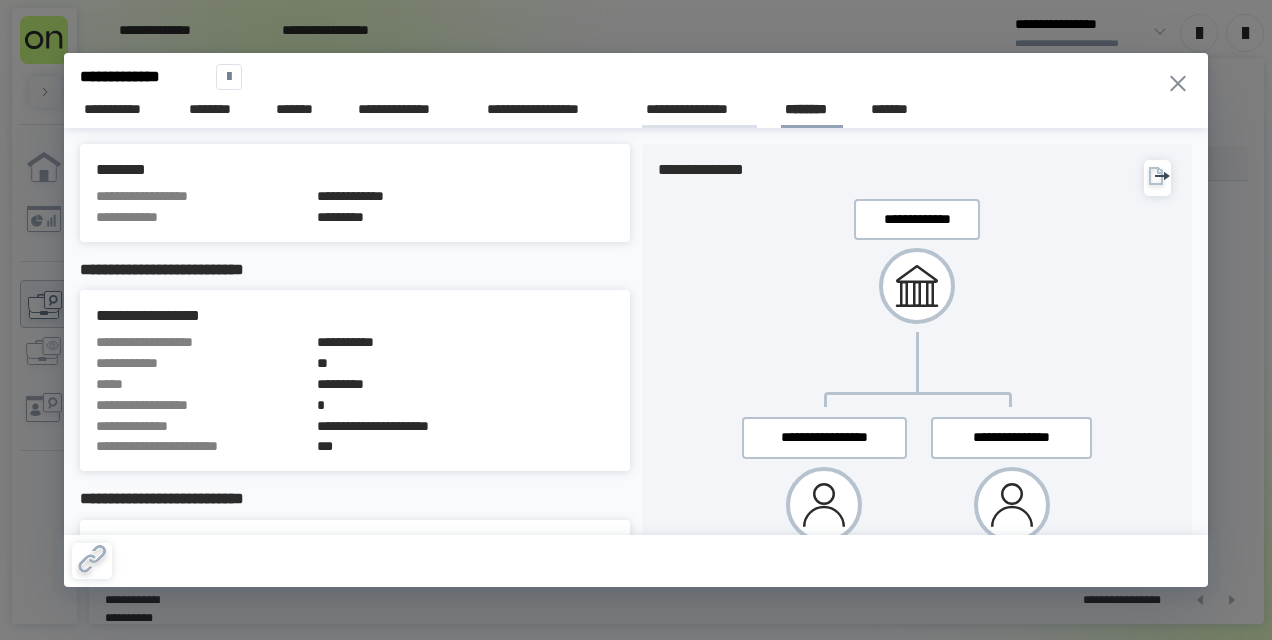 click on "**********" at bounding box center (699, 109) 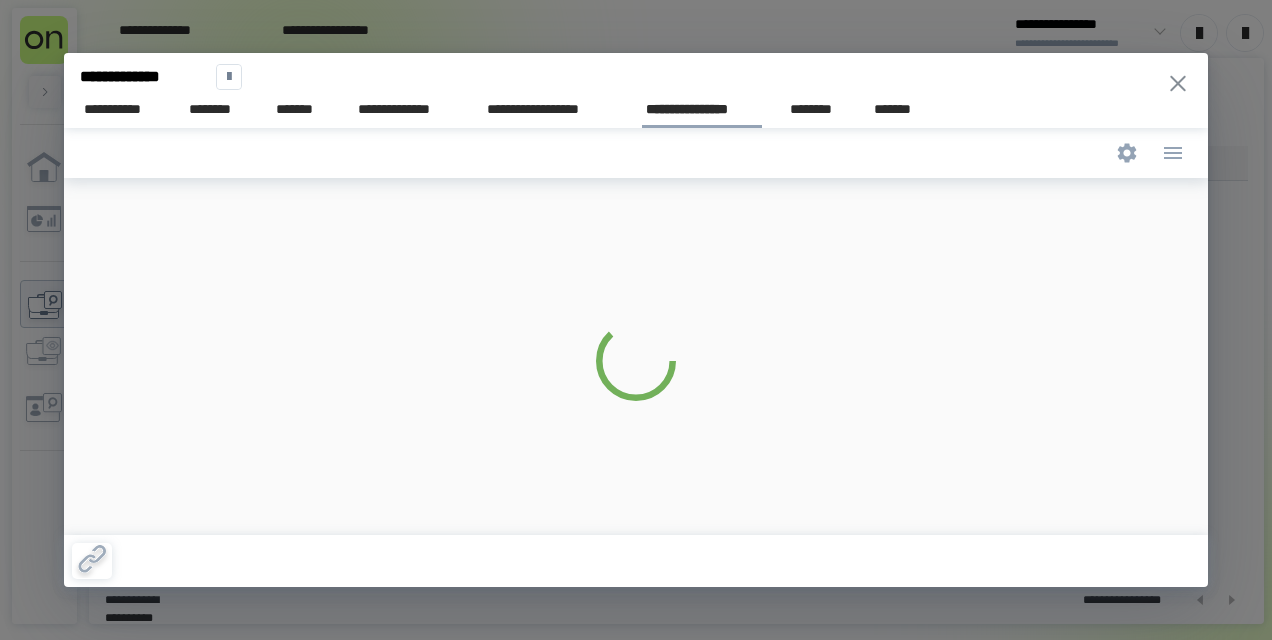 scroll, scrollTop: 0, scrollLeft: 0, axis: both 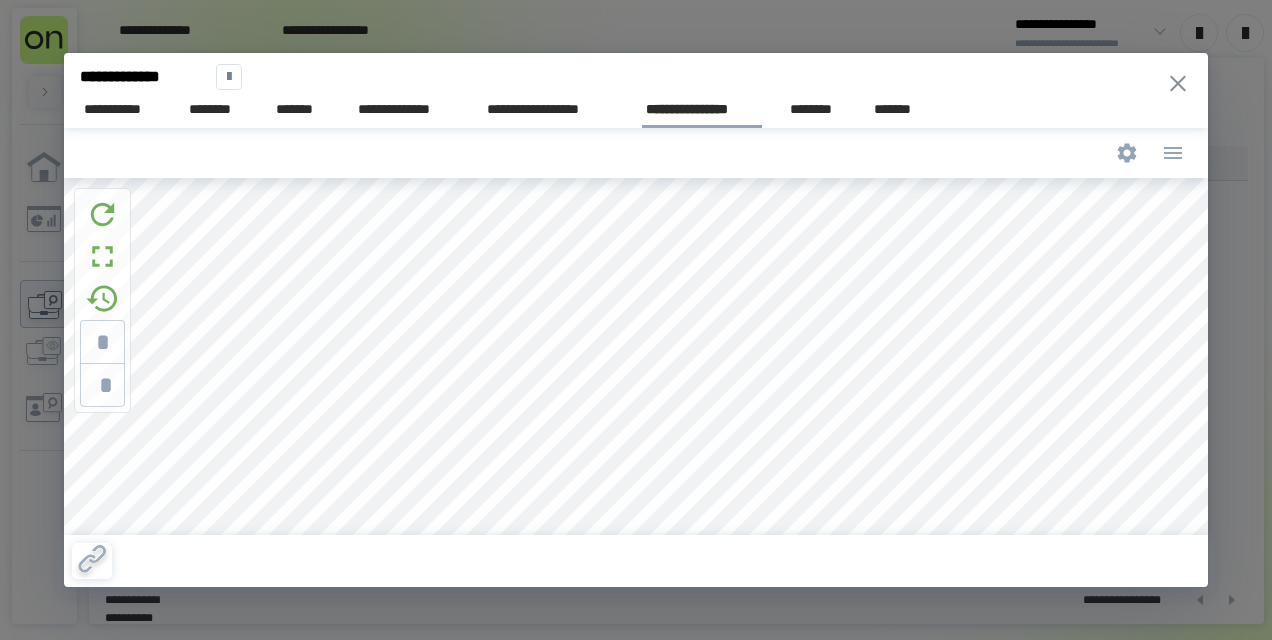 type 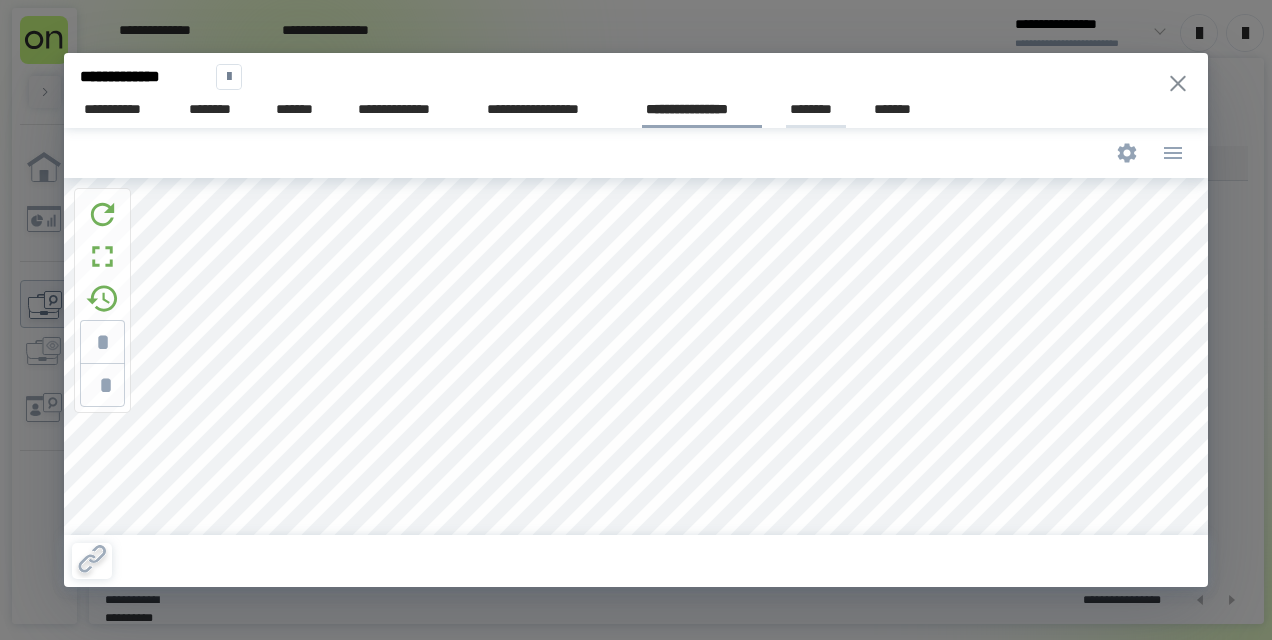 click on "********" at bounding box center [816, 109] 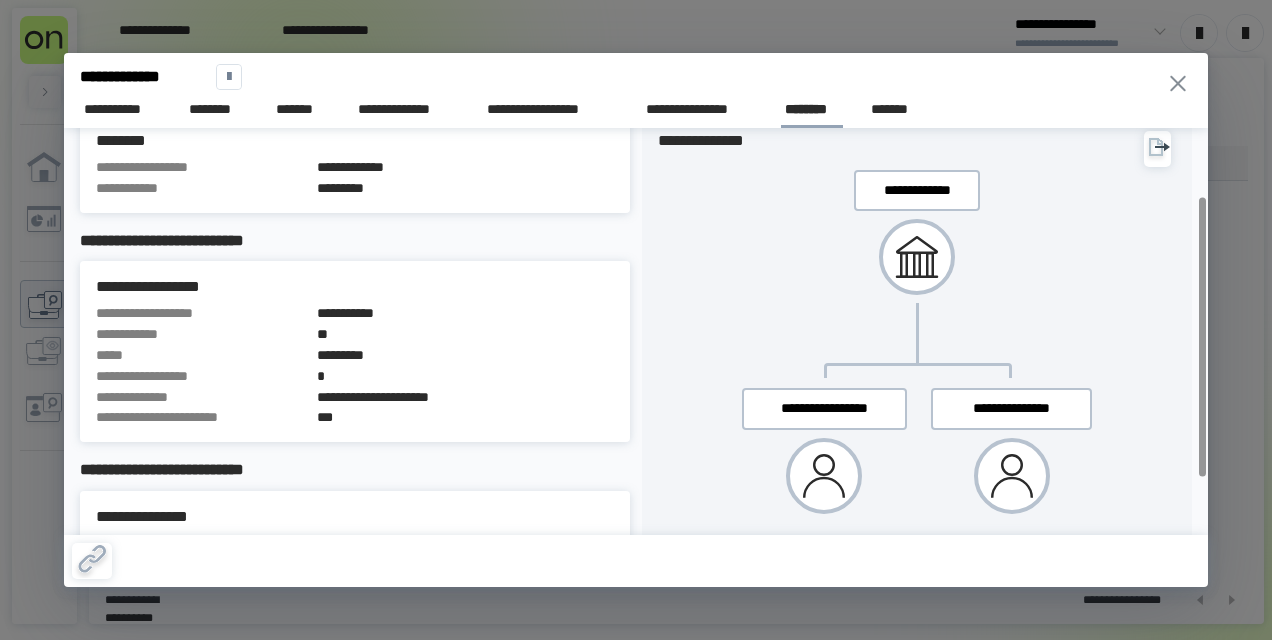 scroll, scrollTop: 0, scrollLeft: 0, axis: both 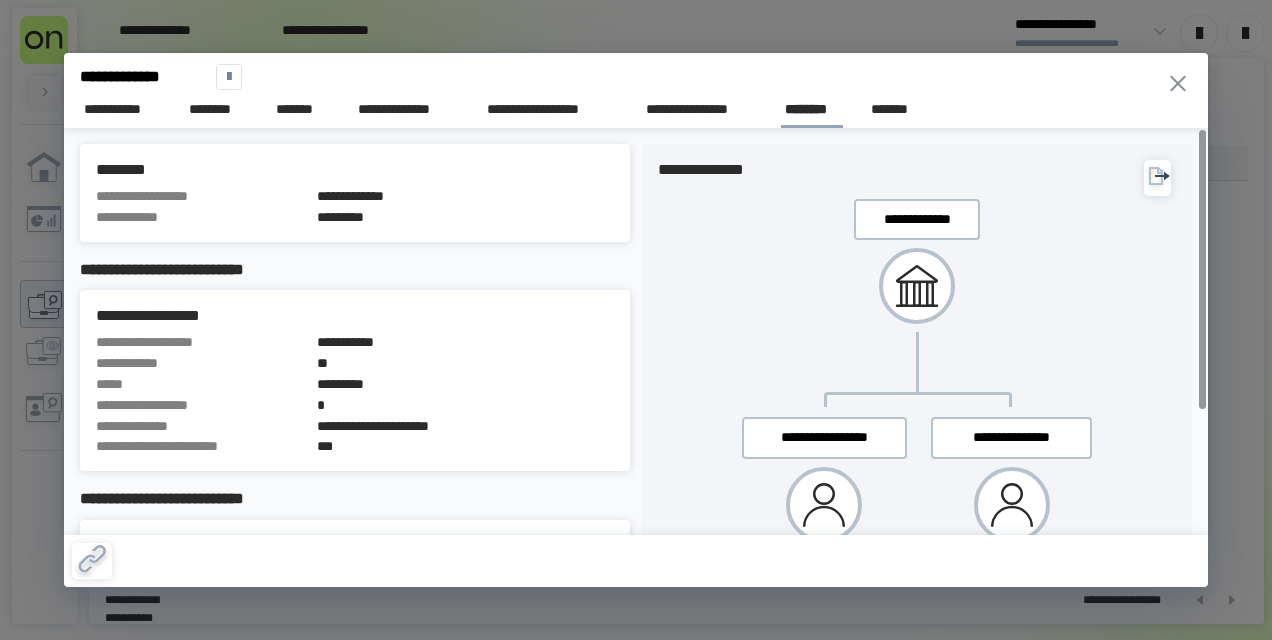 type 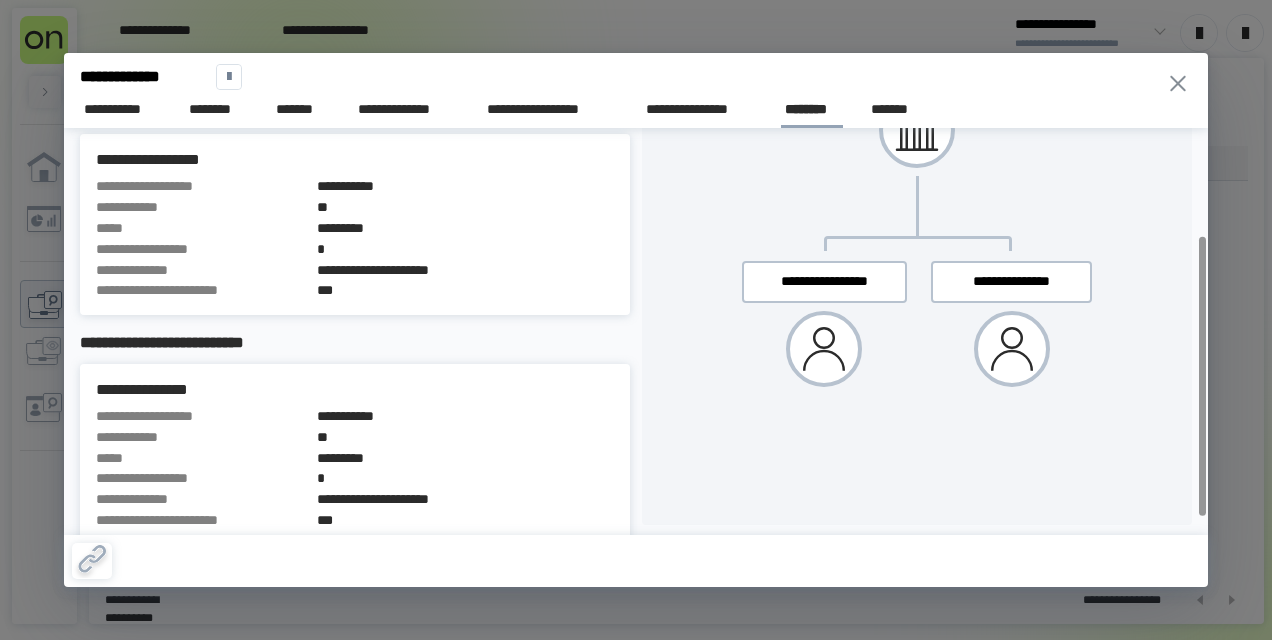 scroll, scrollTop: 181, scrollLeft: 0, axis: vertical 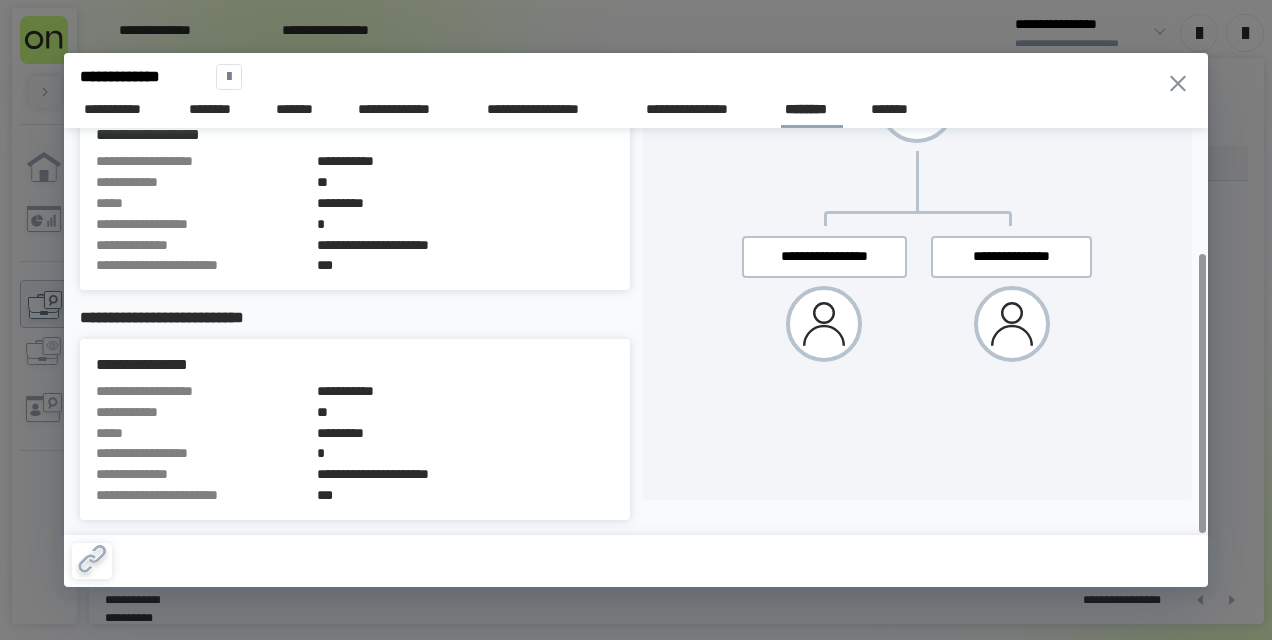 click 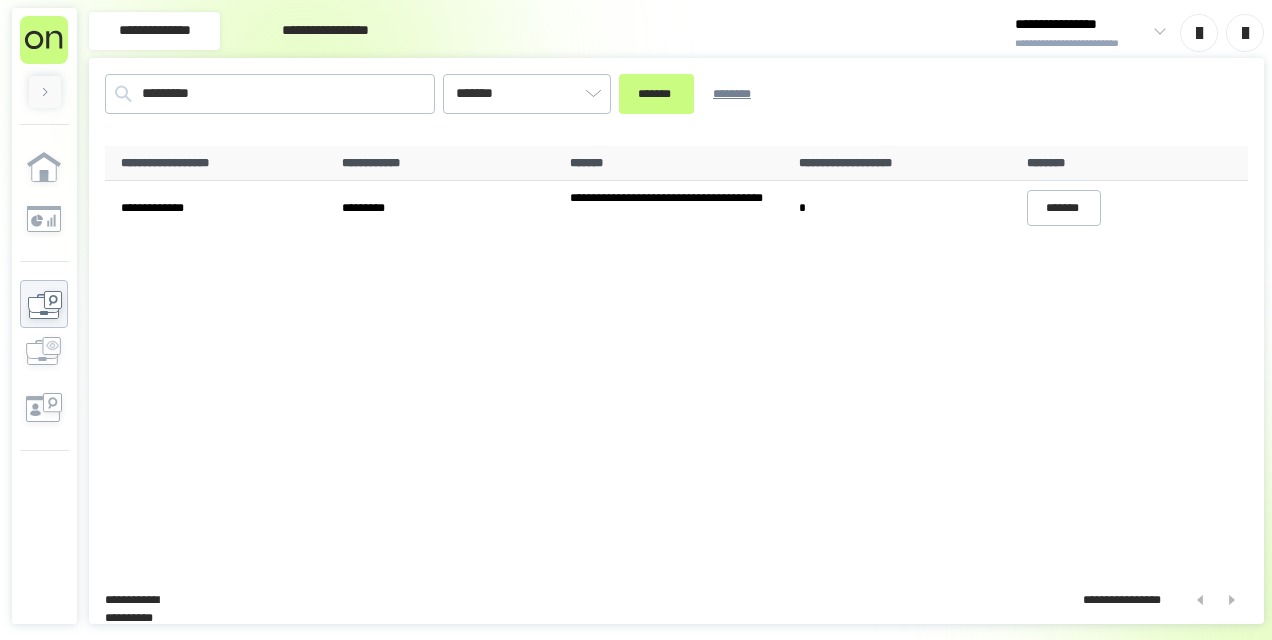 click at bounding box center (44, 339) 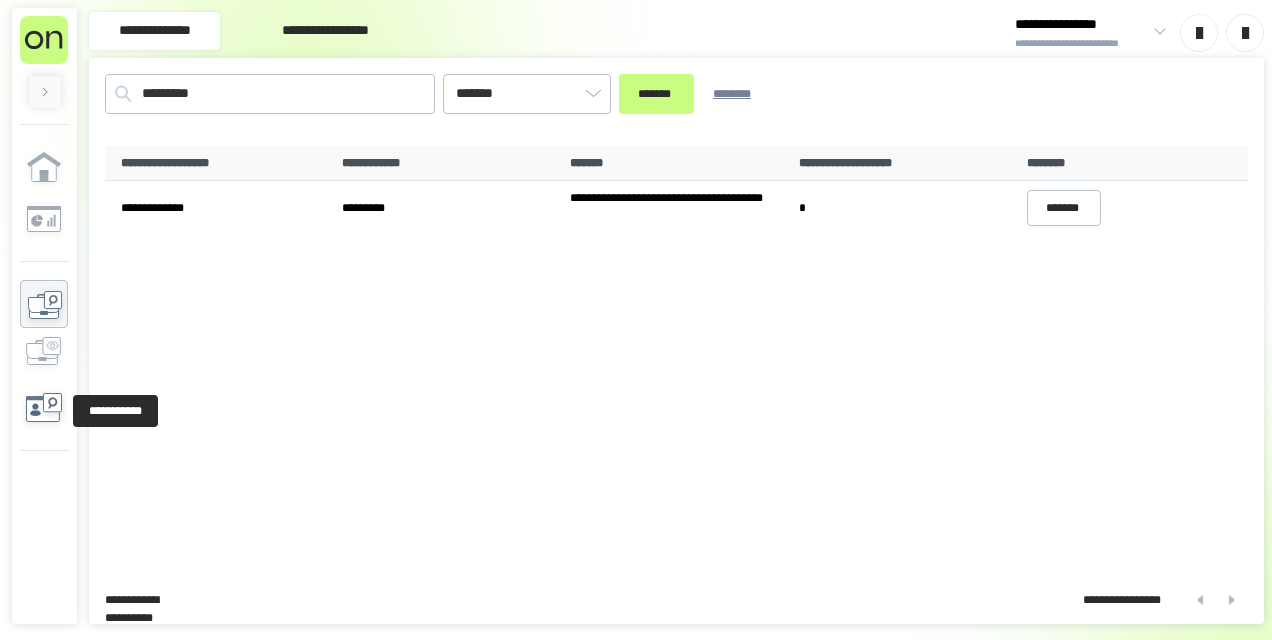 click 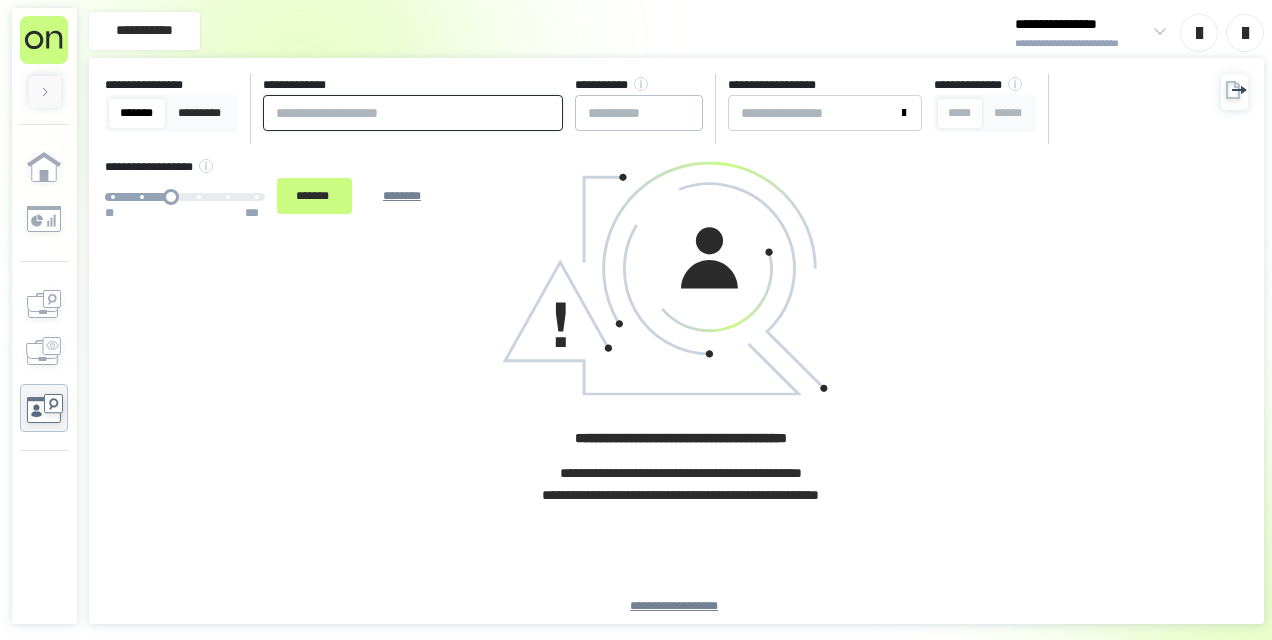 click at bounding box center (413, 113) 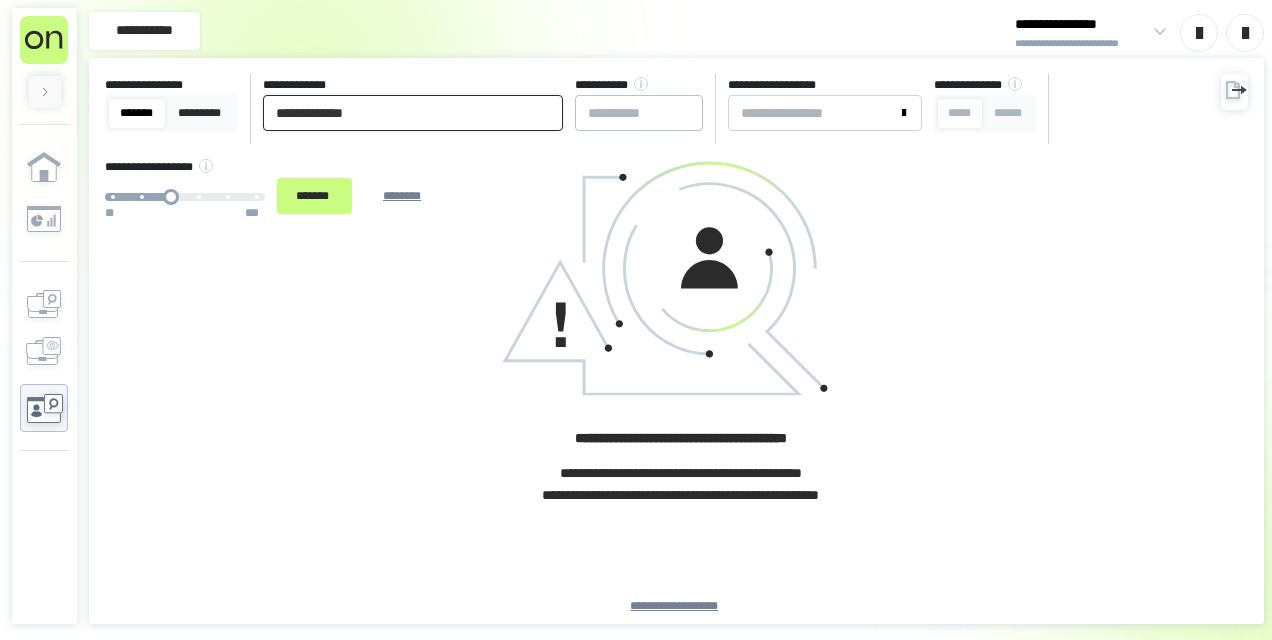 type on "**********" 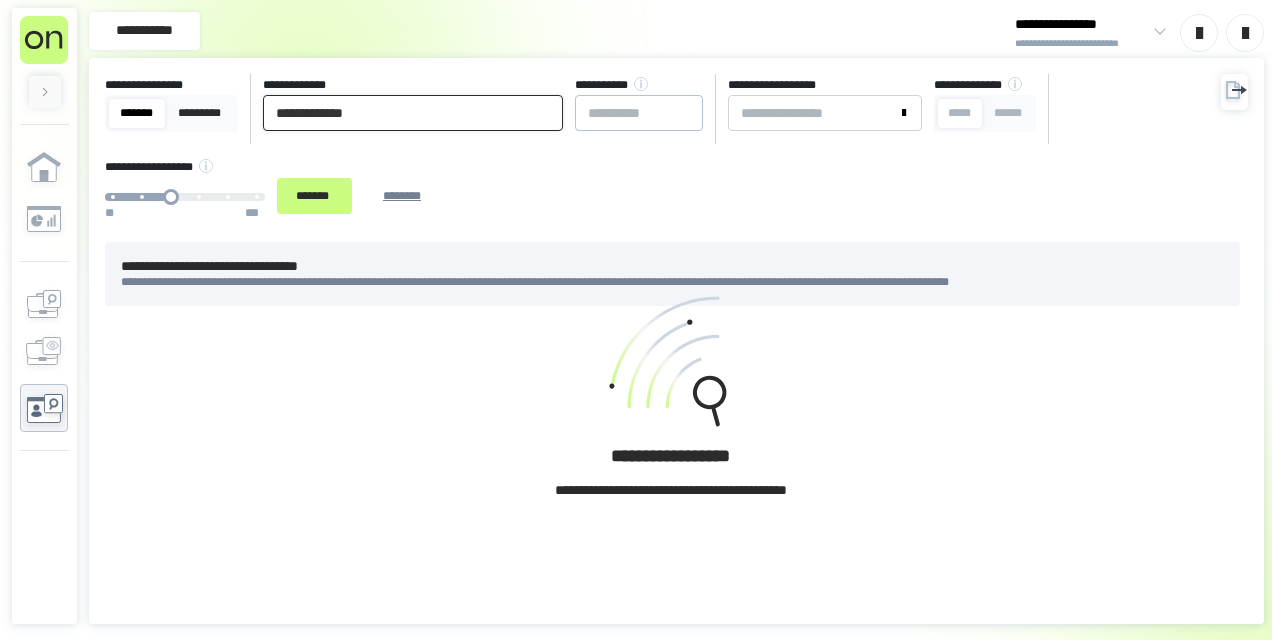 drag, startPoint x: 412, startPoint y: 120, endPoint x: 160, endPoint y: 118, distance: 252.00793 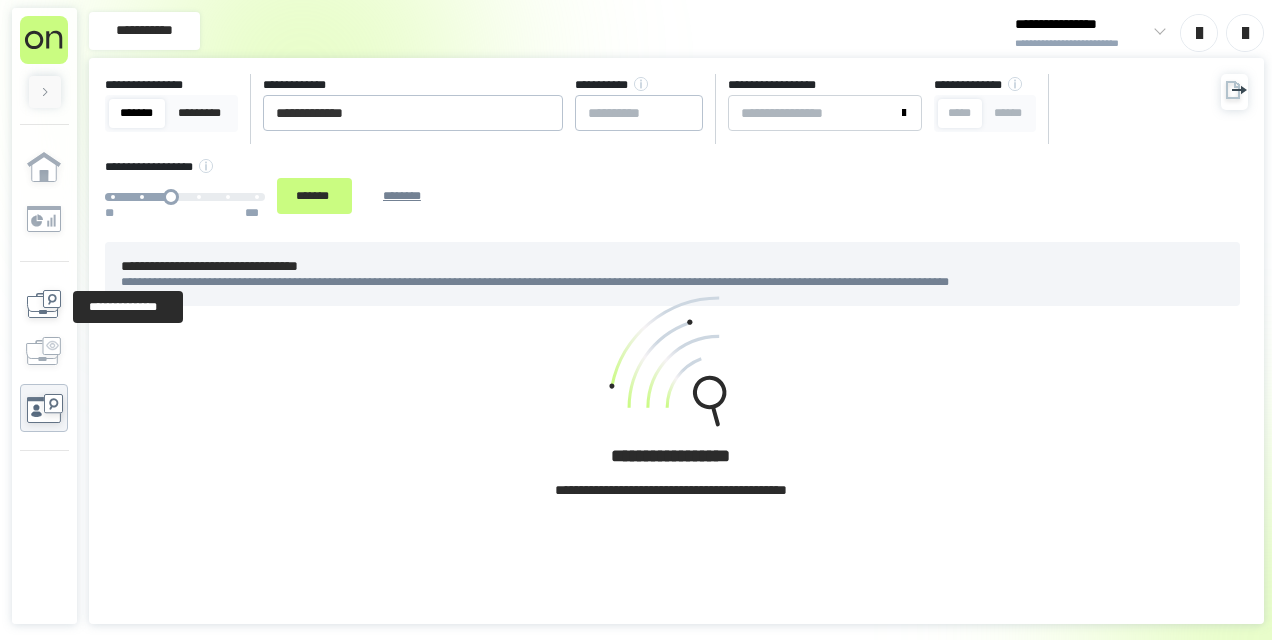 click 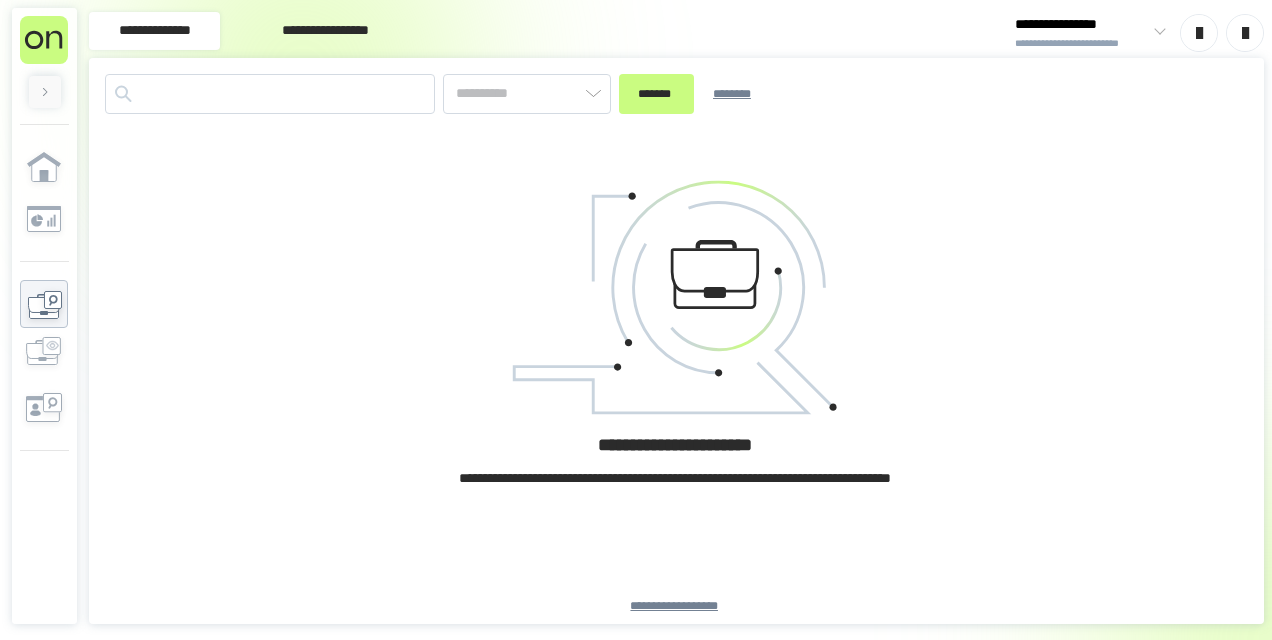 type on "*******" 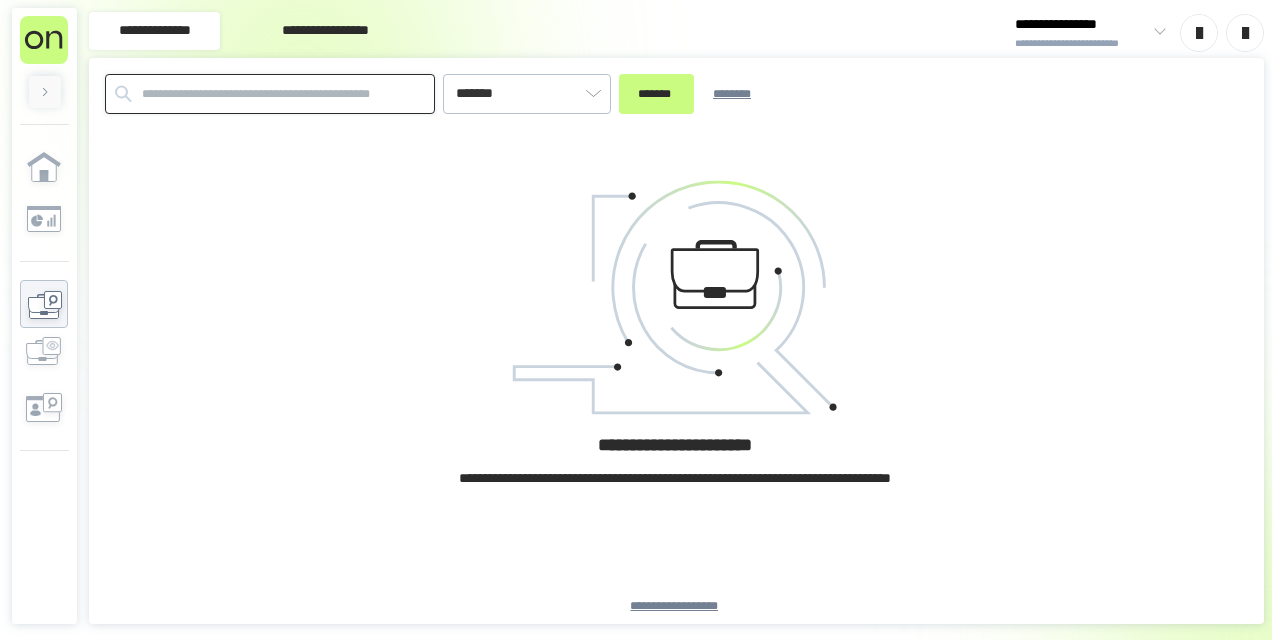 click at bounding box center (270, 94) 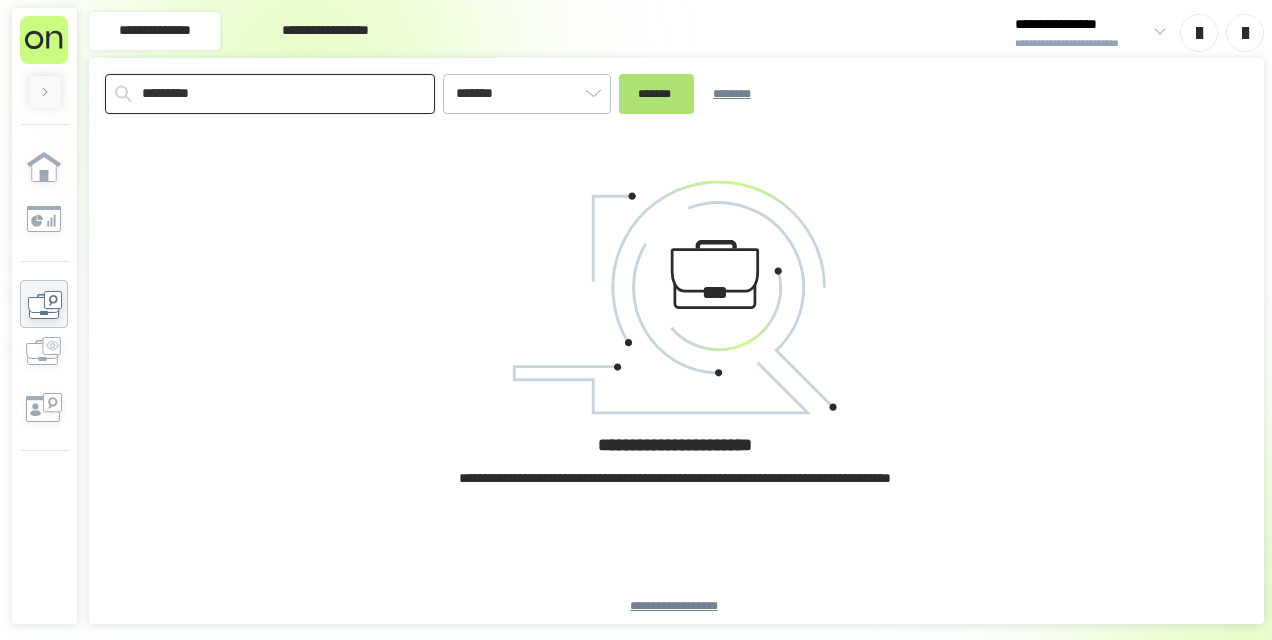 type on "*********" 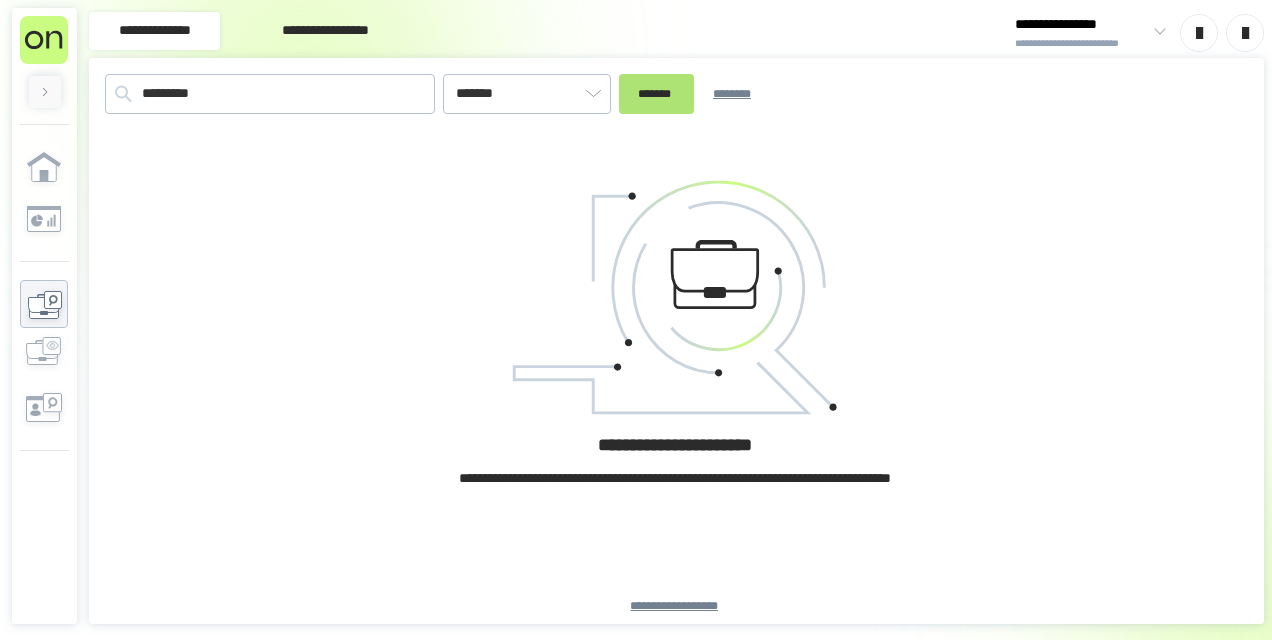 click on "*******" at bounding box center (656, 94) 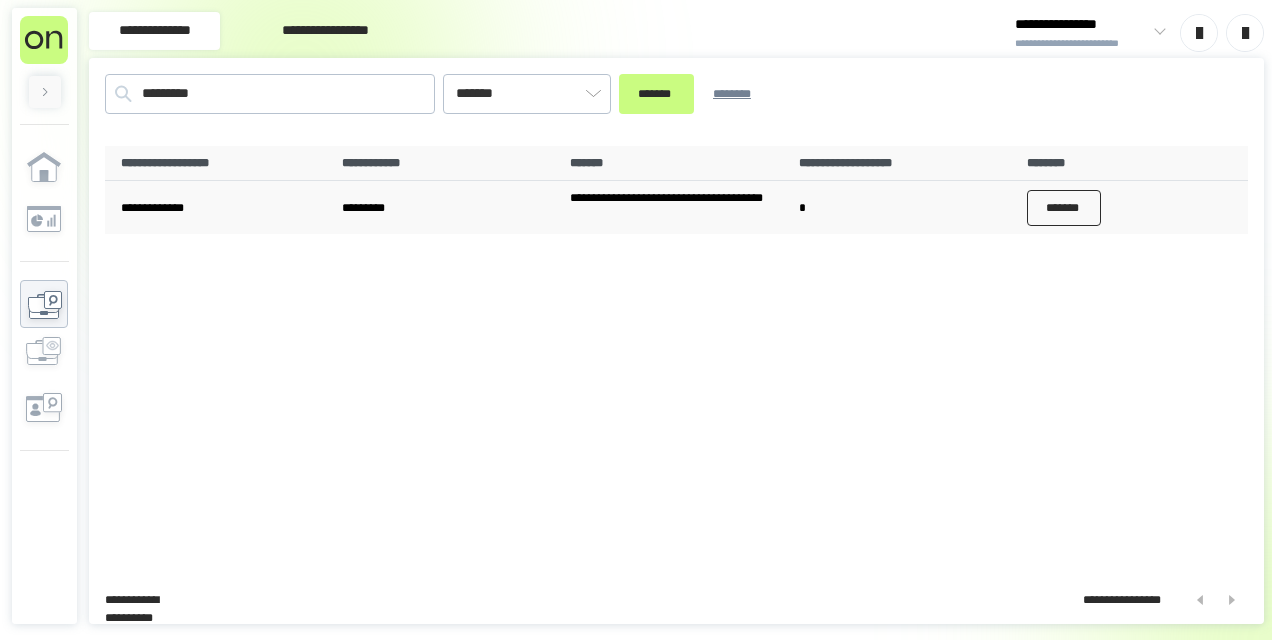 click on "*******" at bounding box center (1064, 208) 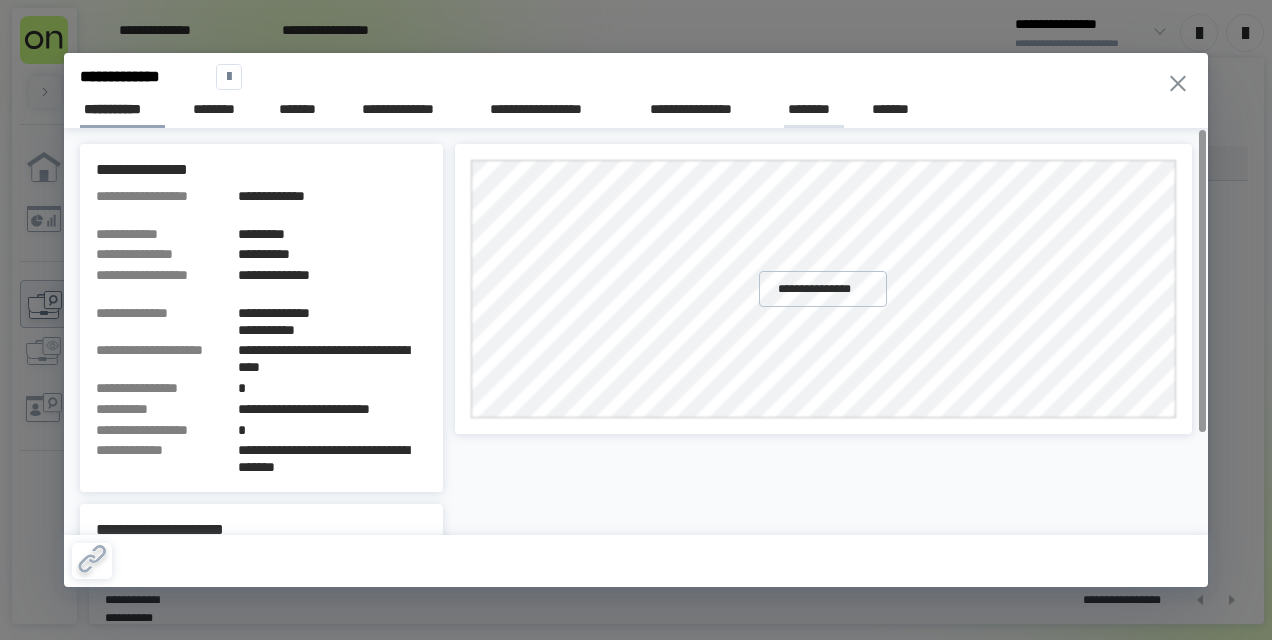 click on "********" at bounding box center [814, 109] 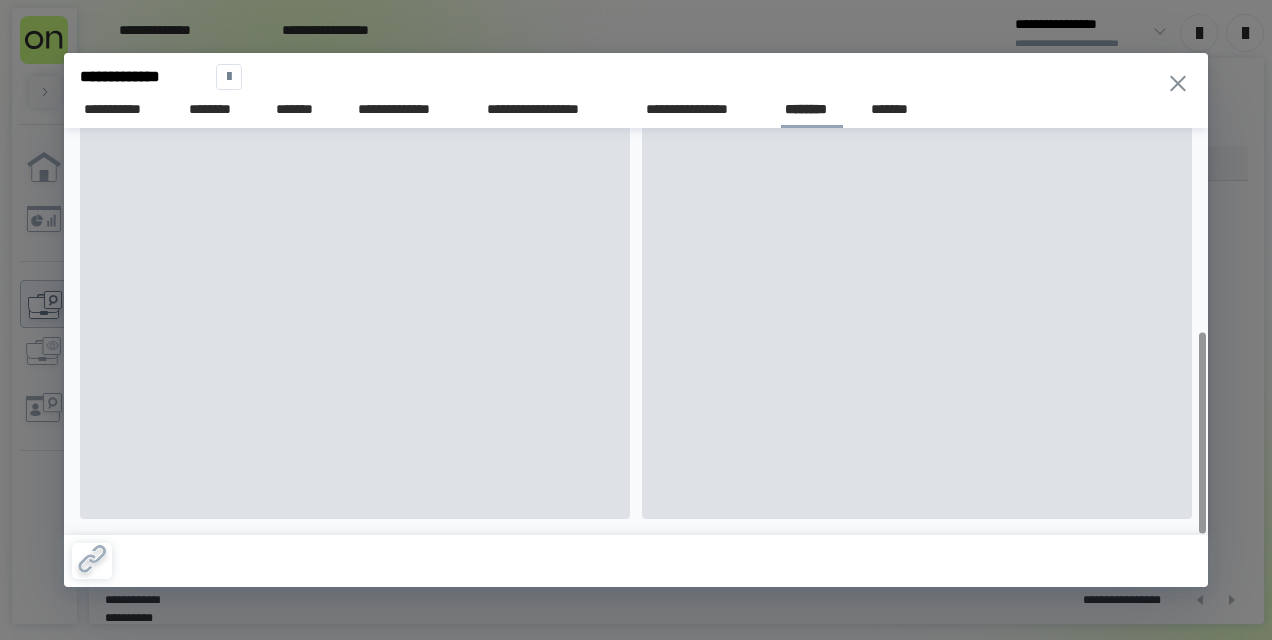 scroll, scrollTop: 181, scrollLeft: 0, axis: vertical 